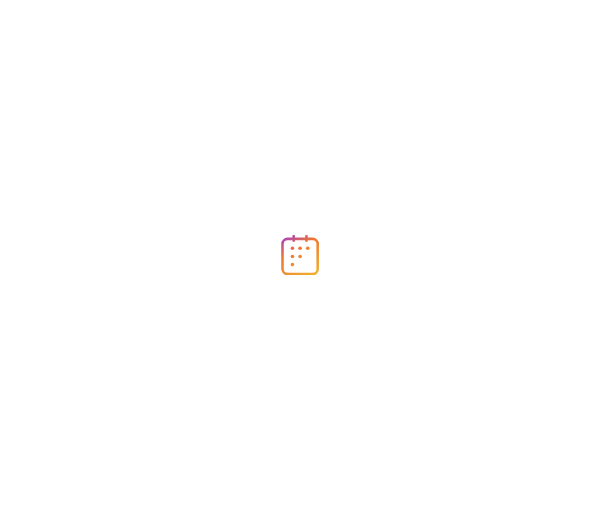 scroll, scrollTop: 0, scrollLeft: 0, axis: both 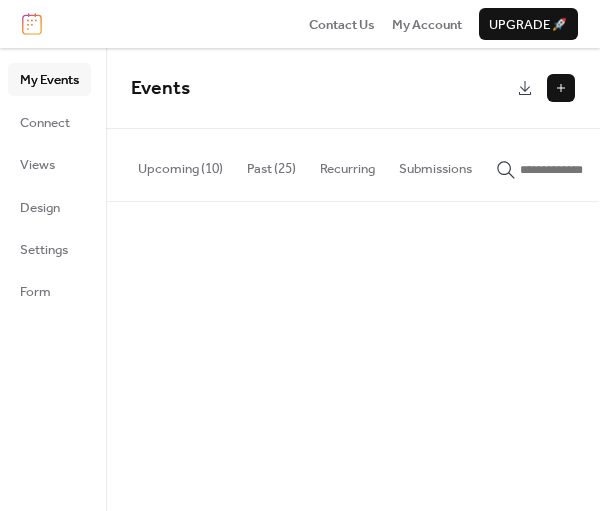 click at bounding box center (561, 88) 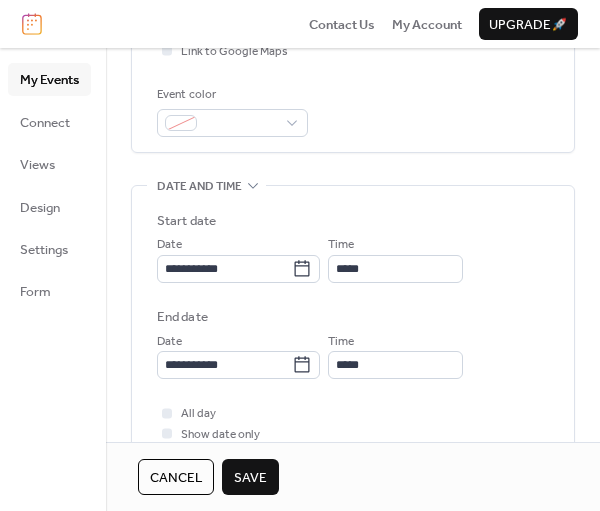 scroll, scrollTop: 499, scrollLeft: 0, axis: vertical 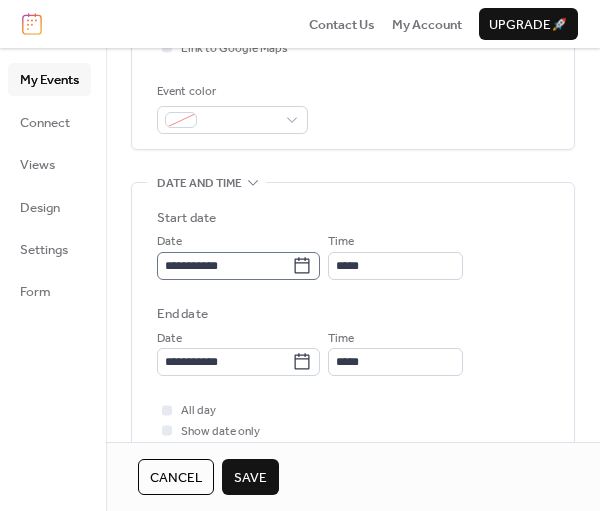 type on "******" 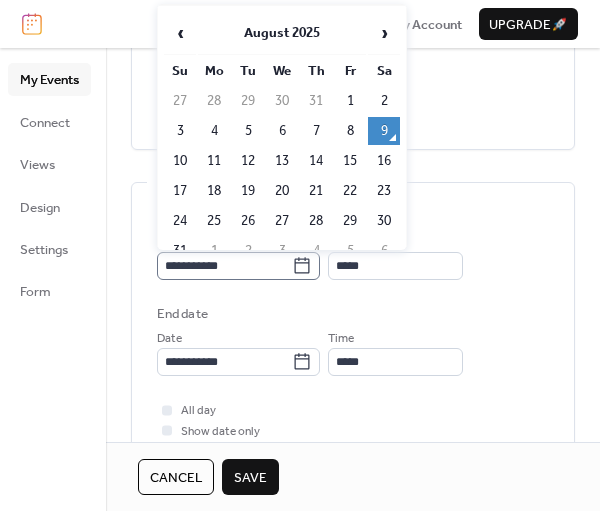 click 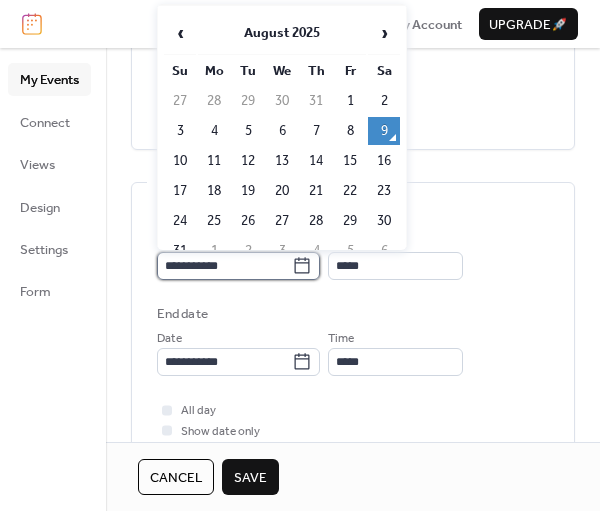 click on "**********" at bounding box center (224, 266) 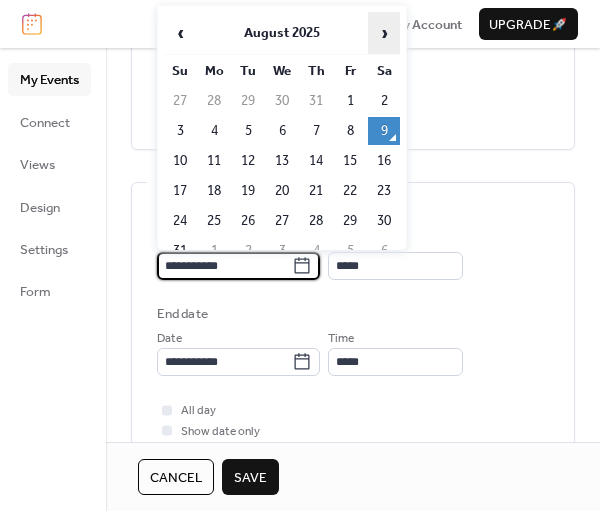 click on "›" at bounding box center [384, 33] 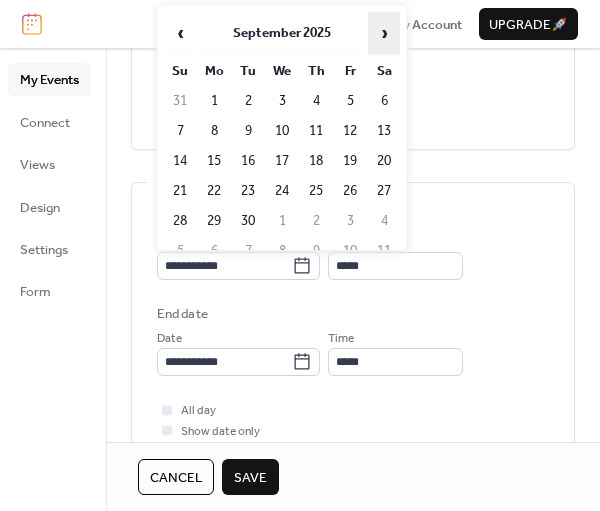 click on "›" at bounding box center (384, 33) 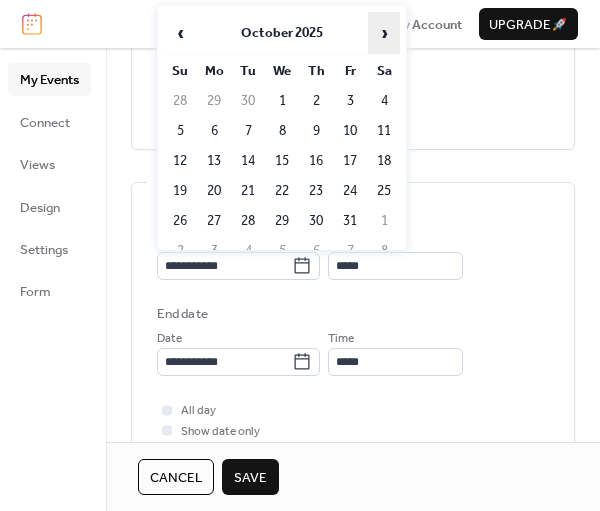 click on "›" at bounding box center [384, 33] 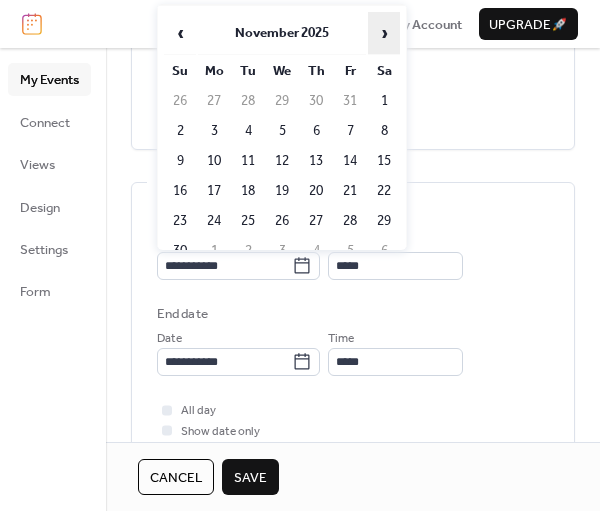 click on "›" at bounding box center [384, 33] 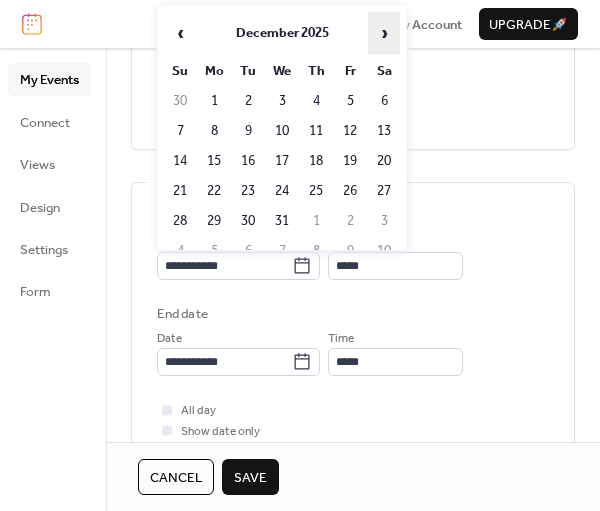 click on "›" at bounding box center (384, 33) 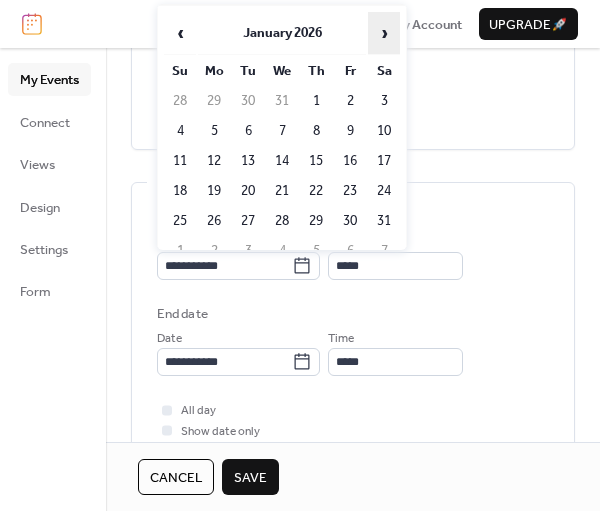 click on "›" at bounding box center [384, 33] 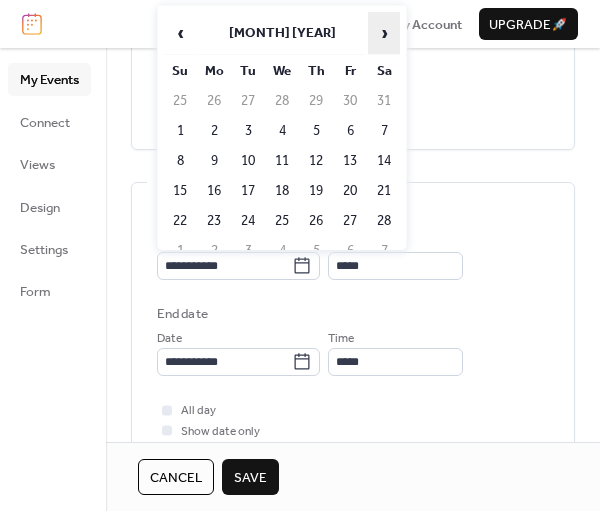 click on "›" at bounding box center (384, 33) 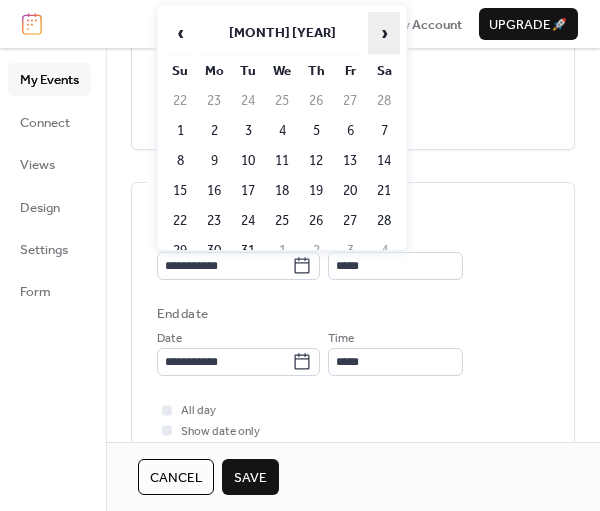 click on "›" at bounding box center [384, 33] 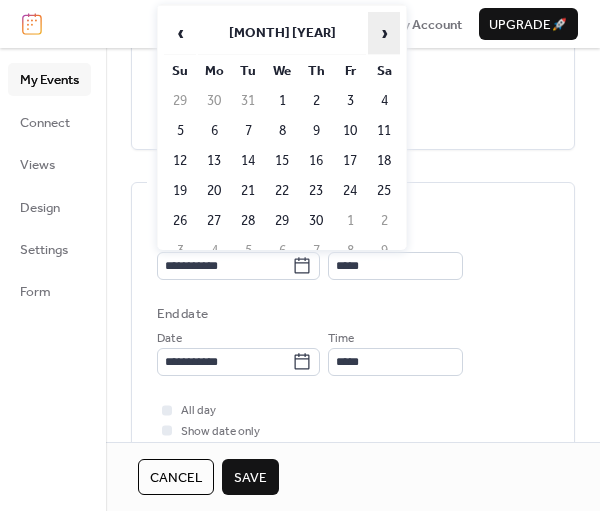 click on "›" at bounding box center [384, 33] 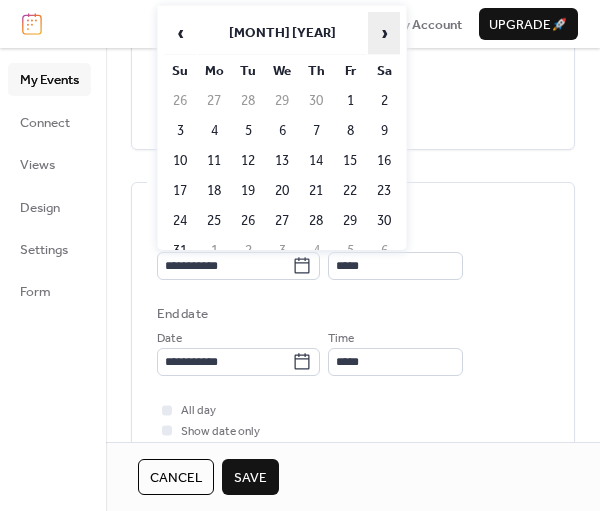 click on "›" at bounding box center [384, 33] 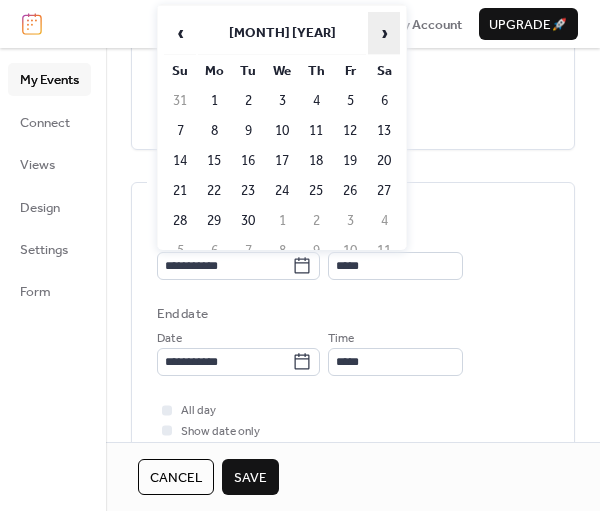 click on "›" at bounding box center (384, 33) 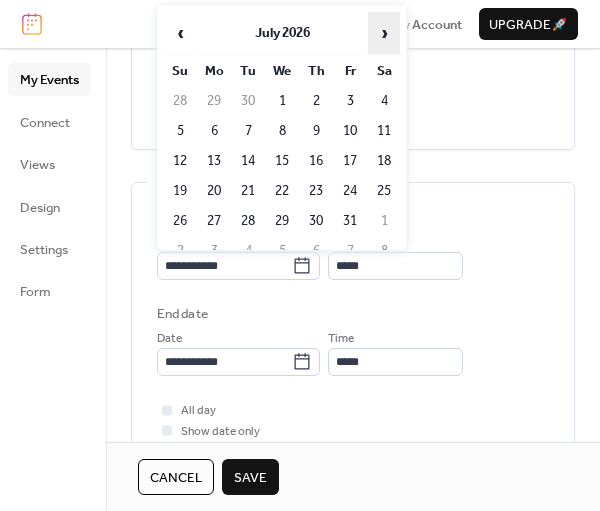 click on "›" at bounding box center (384, 33) 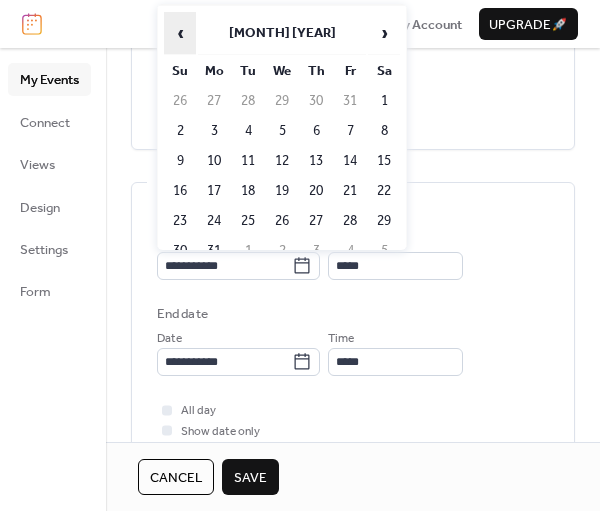 click on "‹" at bounding box center [180, 33] 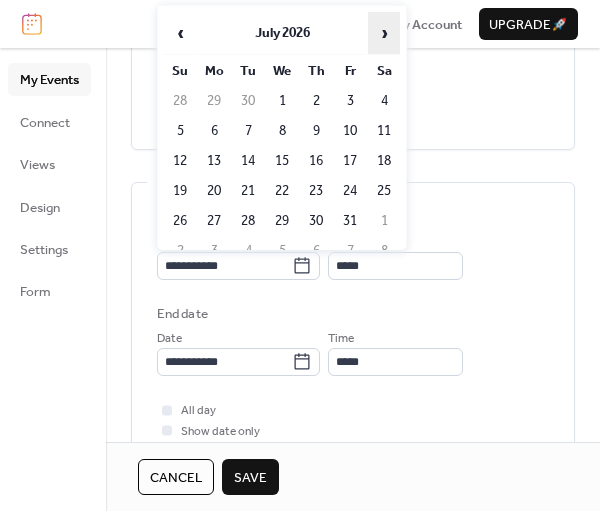 click on "›" at bounding box center [384, 33] 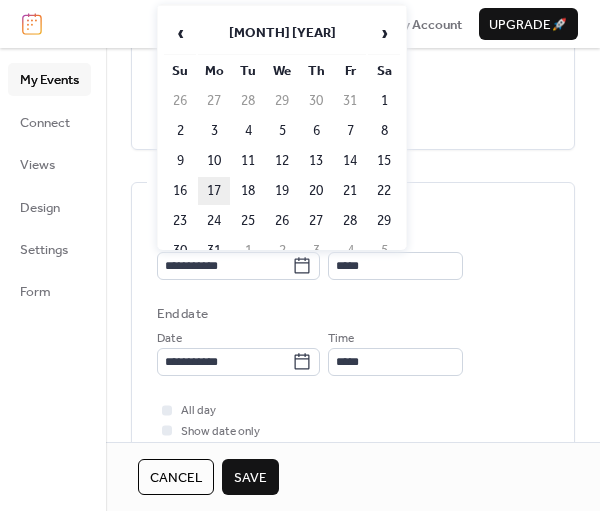 click on "17" at bounding box center (214, 191) 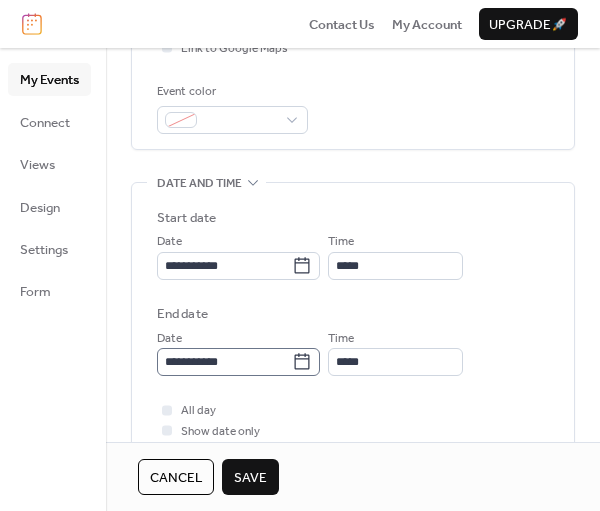 click 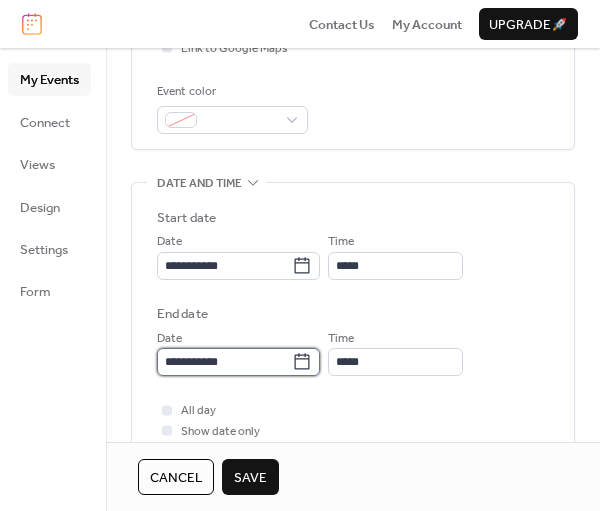 click on "**********" at bounding box center (224, 362) 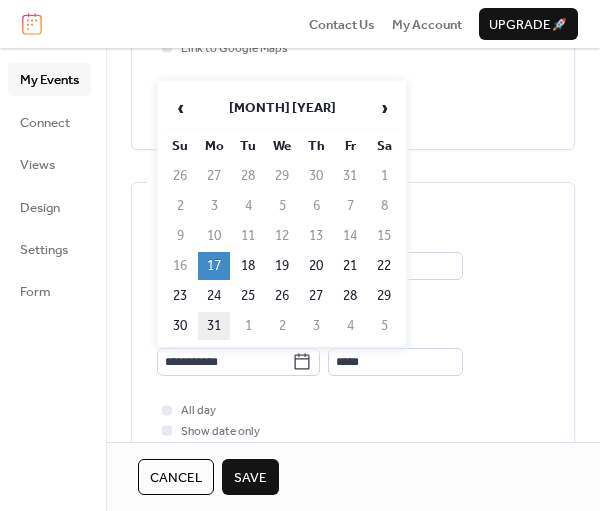 click on "31" at bounding box center [214, 326] 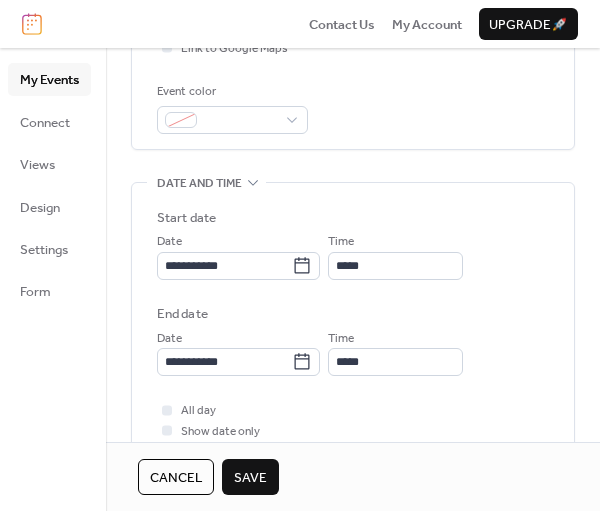 click on "Save" at bounding box center (250, 478) 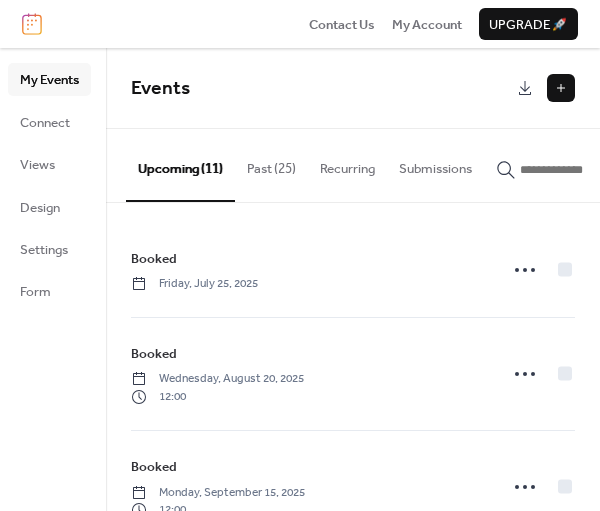 click at bounding box center (561, 88) 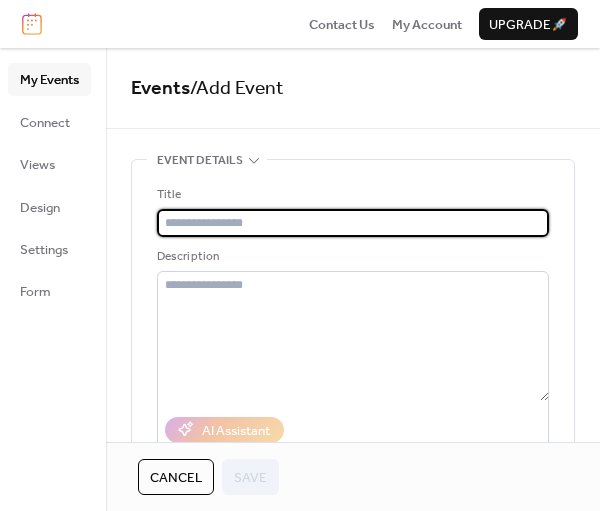 click at bounding box center (353, 223) 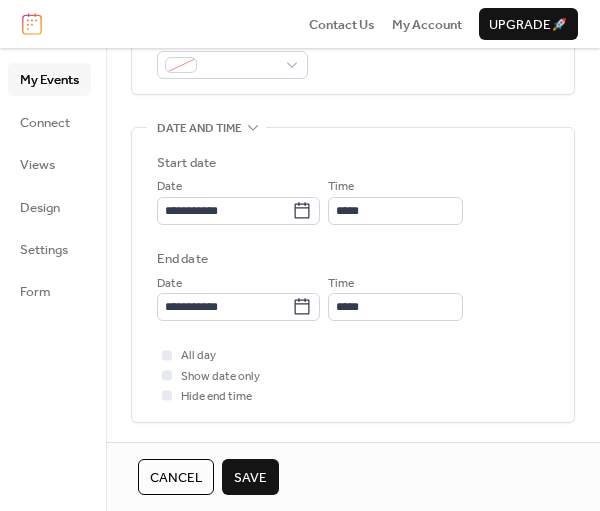 scroll, scrollTop: 556, scrollLeft: 0, axis: vertical 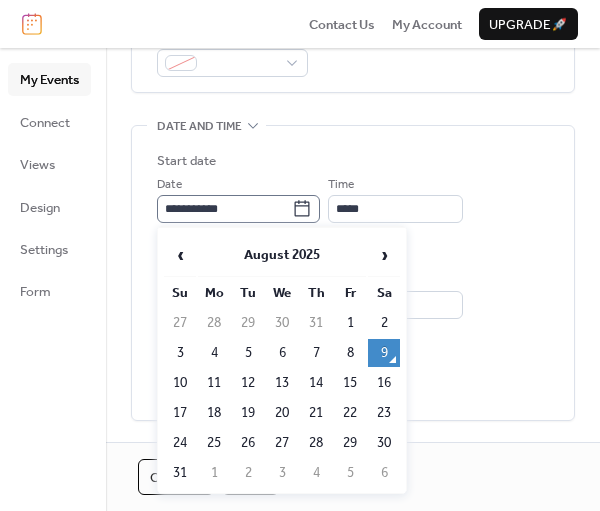 click 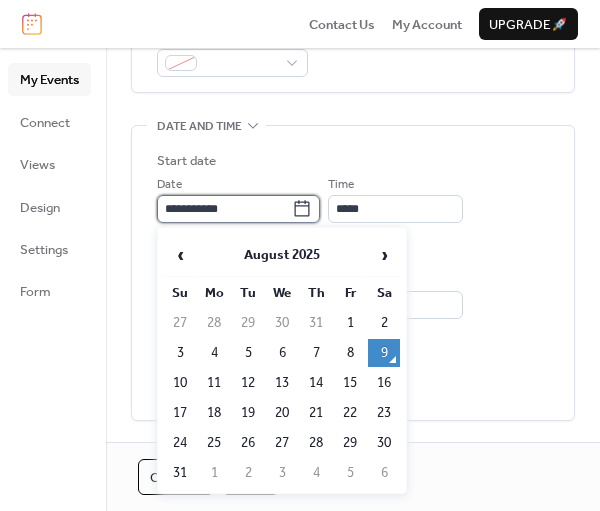 click on "**********" at bounding box center [224, 209] 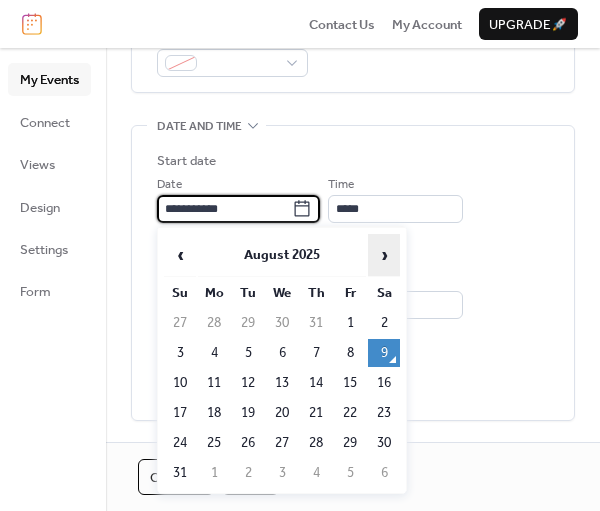 click on "›" at bounding box center (384, 255) 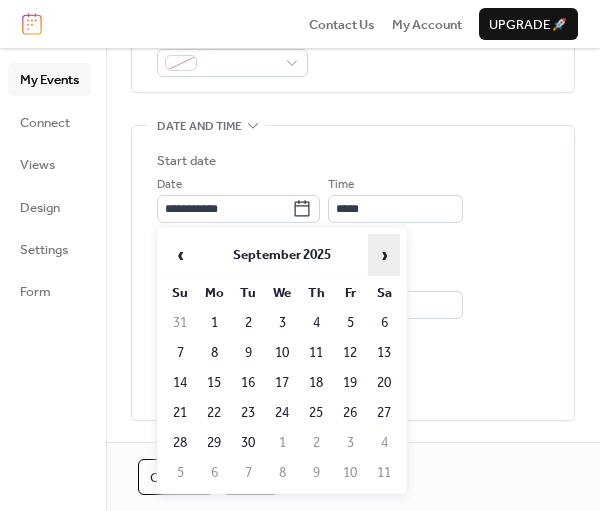 click on "›" at bounding box center [384, 255] 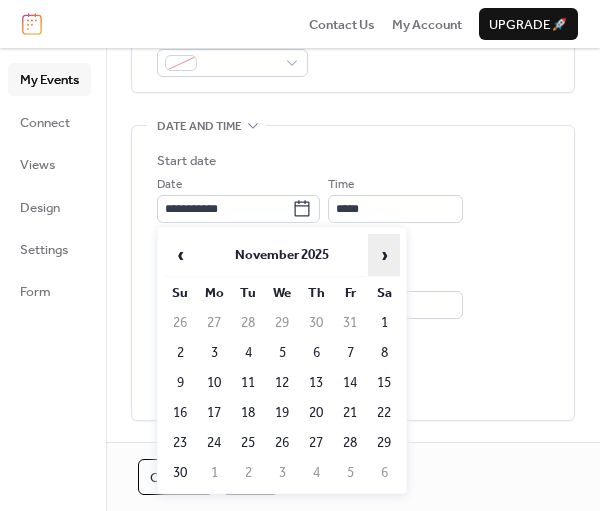 click on "›" at bounding box center [384, 255] 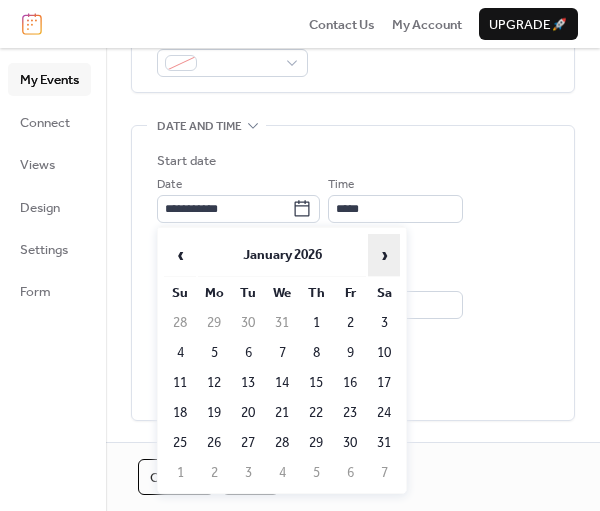 click on "›" at bounding box center (384, 255) 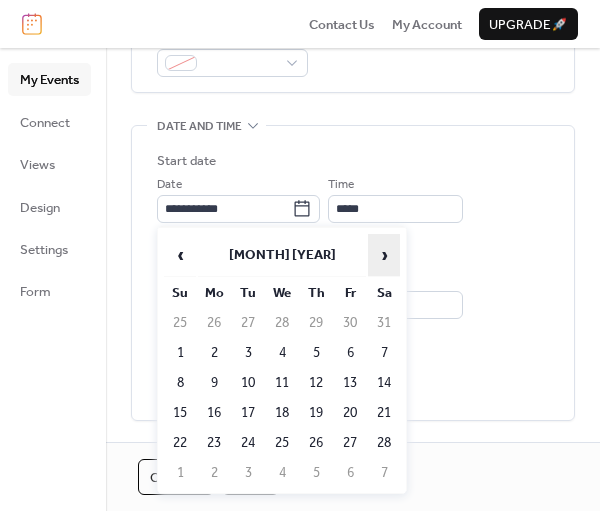 click on "›" at bounding box center [384, 255] 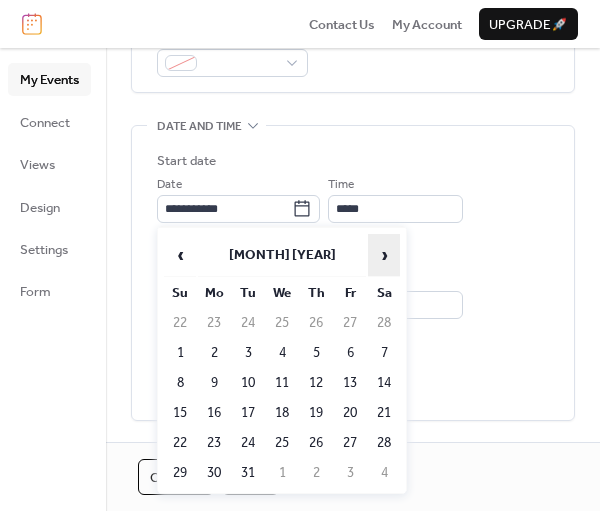 click on "›" at bounding box center [384, 255] 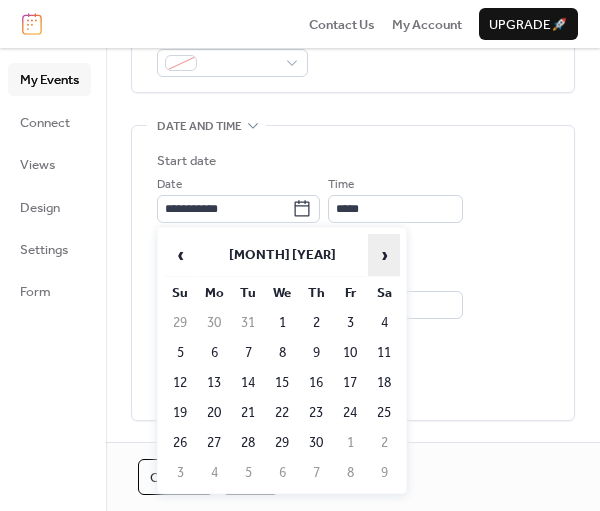click on "›" at bounding box center (384, 255) 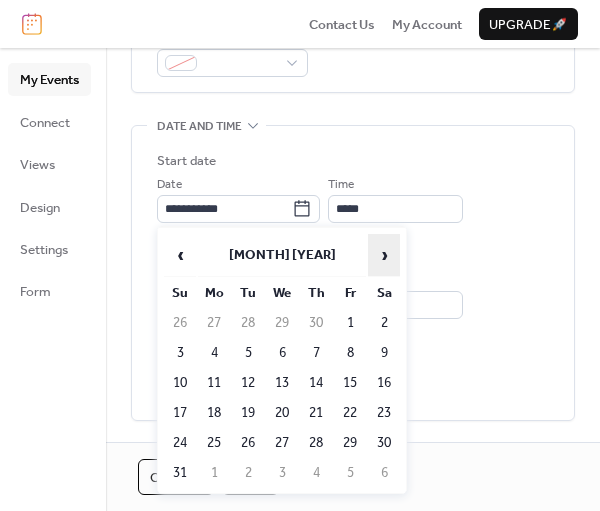click on "›" at bounding box center [384, 255] 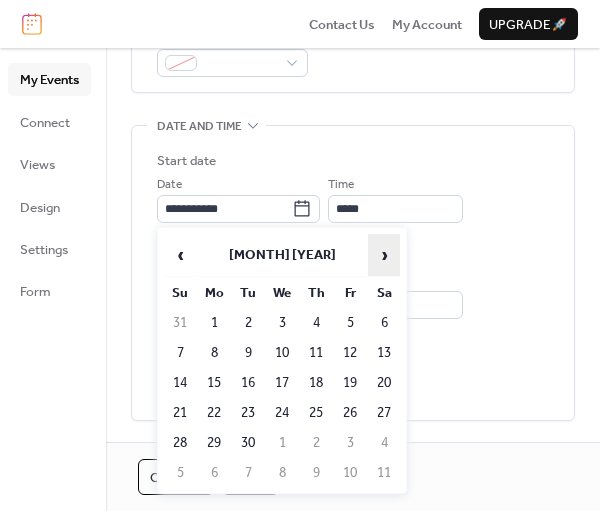 click on "›" at bounding box center (384, 255) 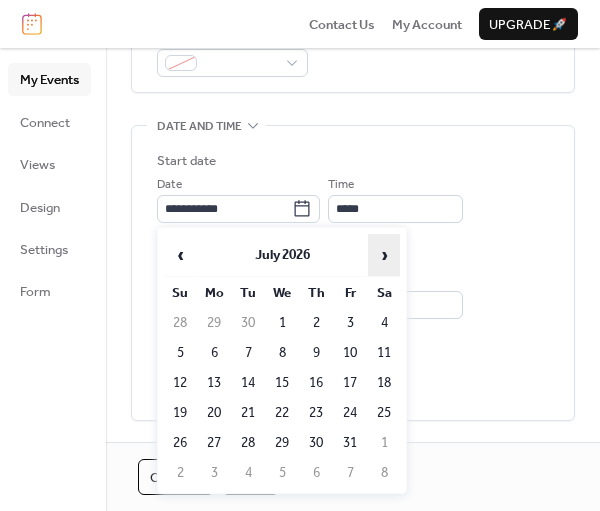 click on "›" at bounding box center (384, 255) 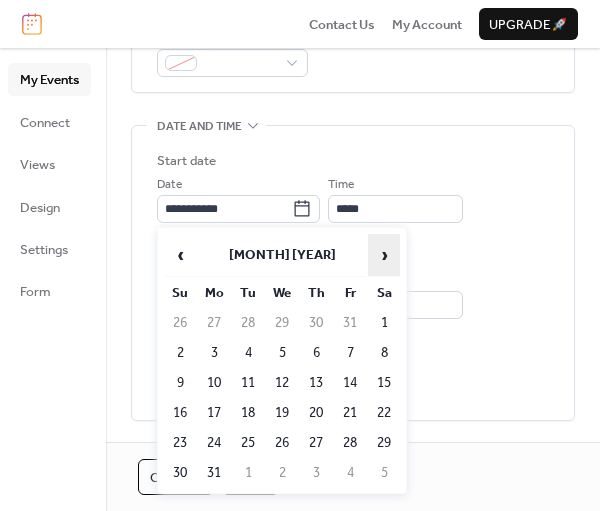 click on "›" at bounding box center (384, 255) 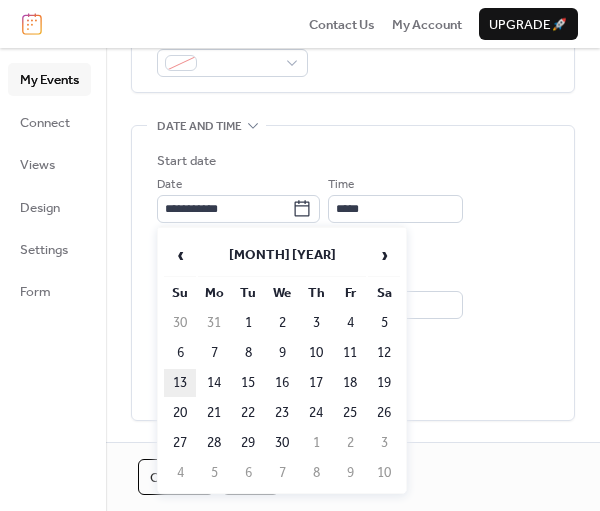click on "13" at bounding box center (180, 383) 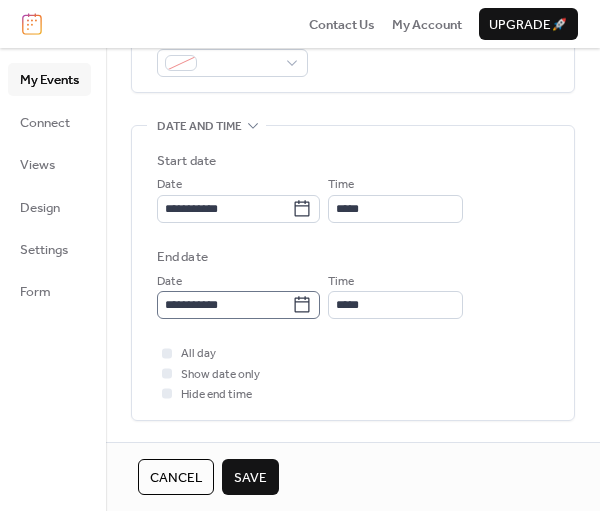click 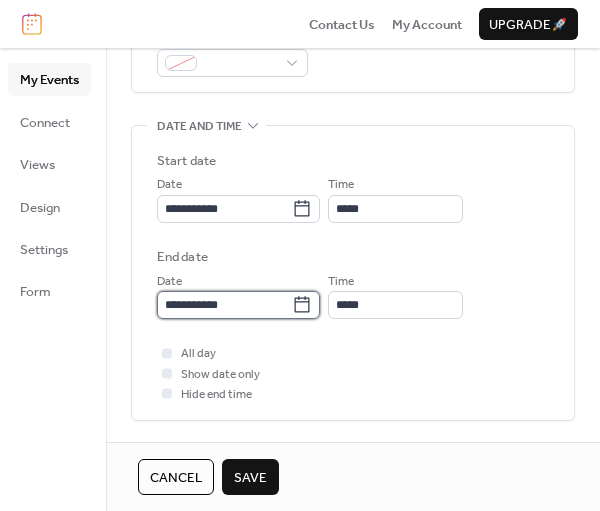 click on "**********" at bounding box center [224, 305] 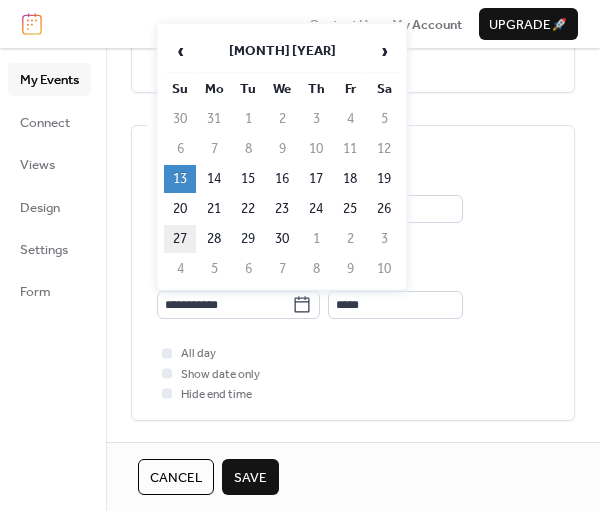click on "27" at bounding box center [180, 239] 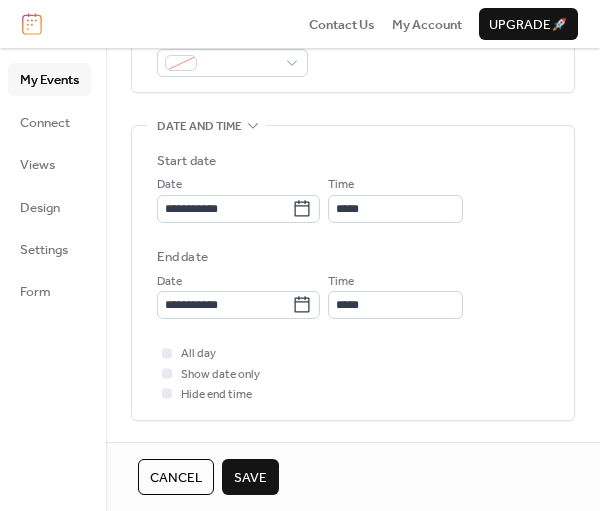 click on "Save" at bounding box center (250, 478) 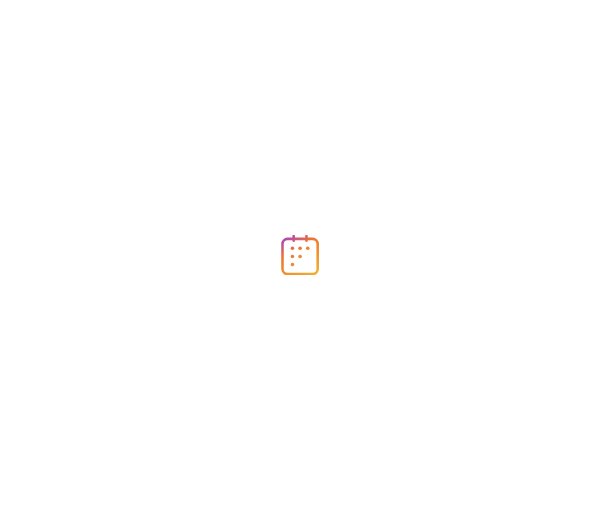 scroll, scrollTop: 0, scrollLeft: 0, axis: both 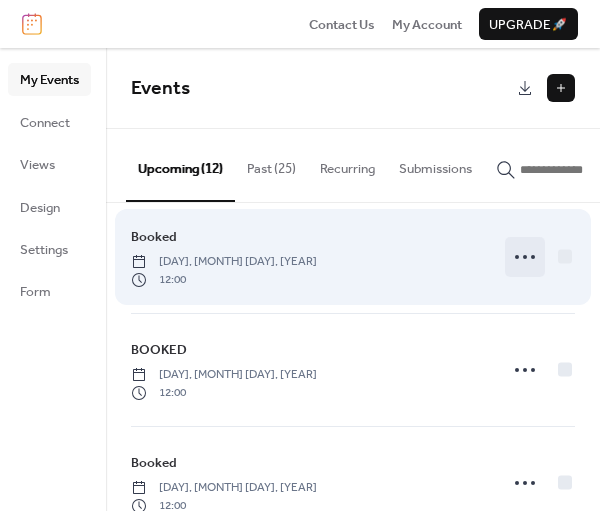 click 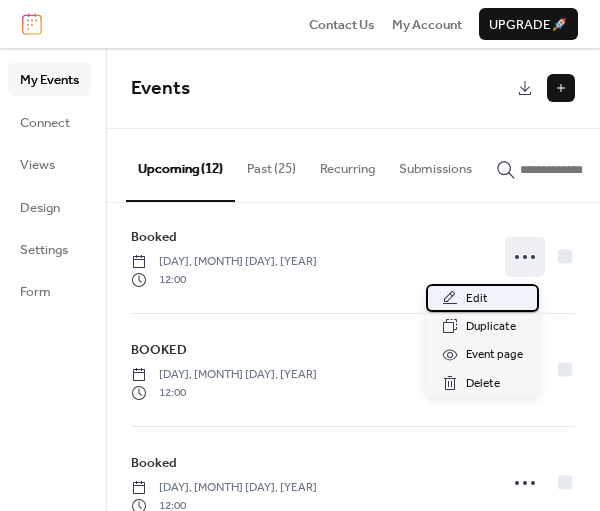 click on "Edit" at bounding box center [477, 299] 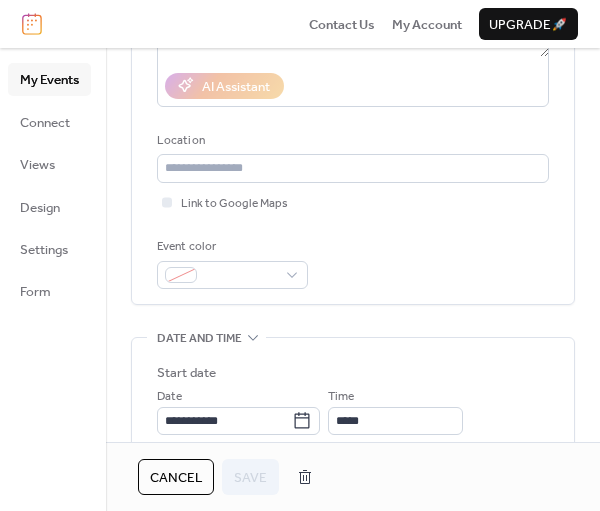 scroll, scrollTop: 688, scrollLeft: 0, axis: vertical 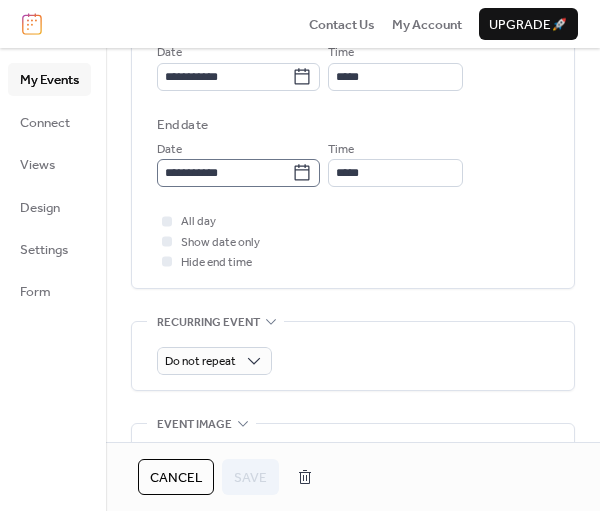 click 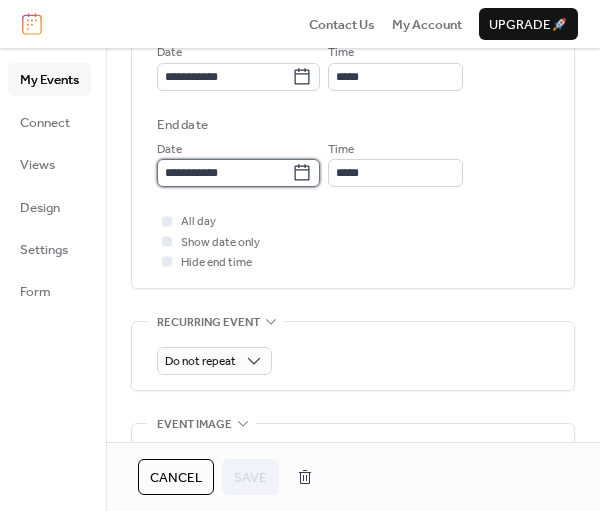click on "**********" at bounding box center (224, 173) 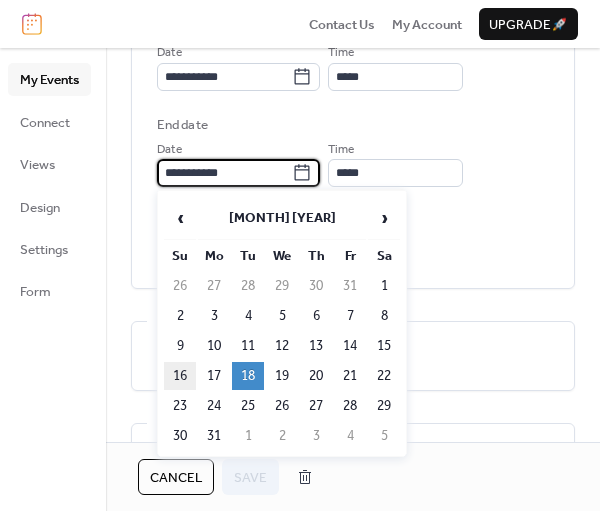 click on "16" at bounding box center (180, 376) 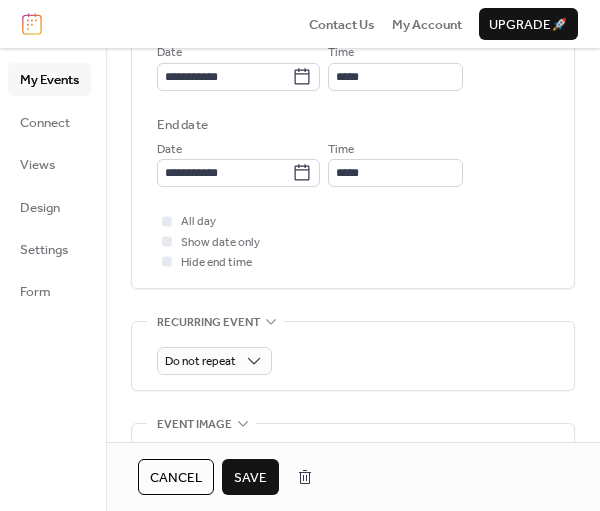 click on "Save" at bounding box center (250, 478) 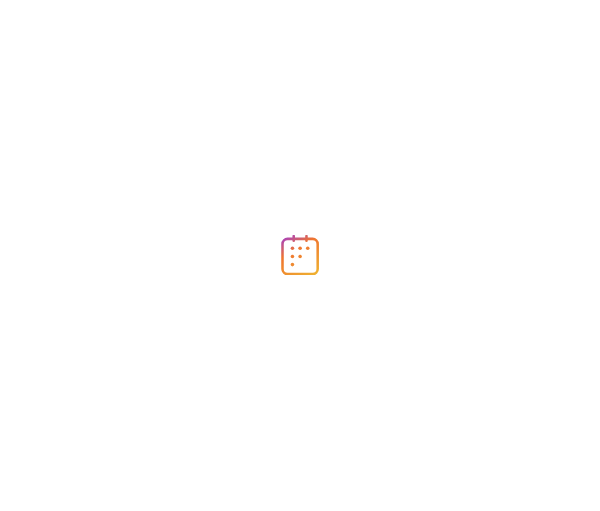 scroll, scrollTop: 0, scrollLeft: 0, axis: both 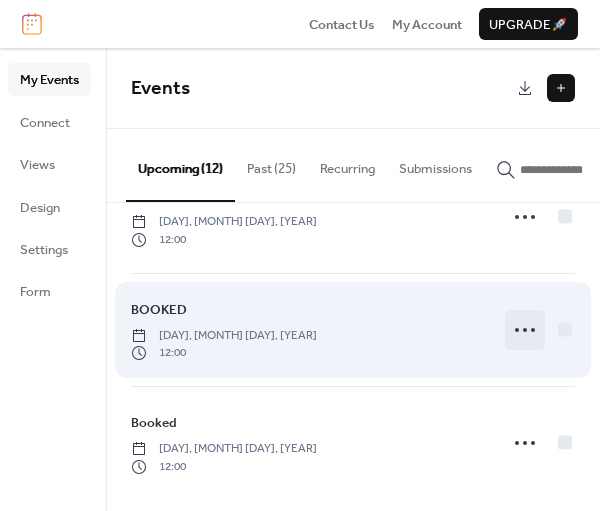 click 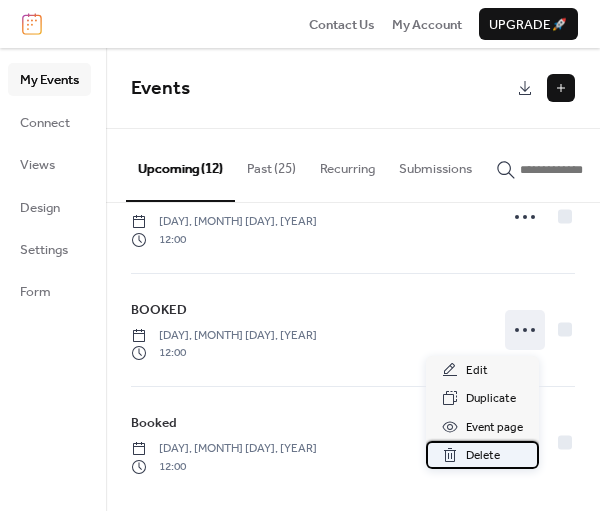 click on "Delete" at bounding box center [483, 456] 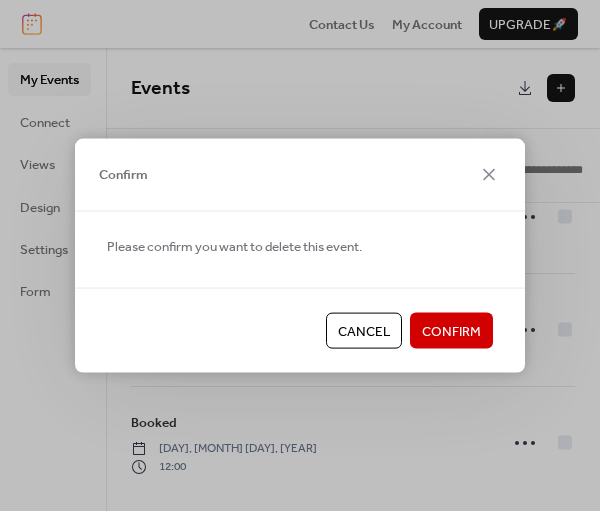 click on "Confirm" at bounding box center [451, 332] 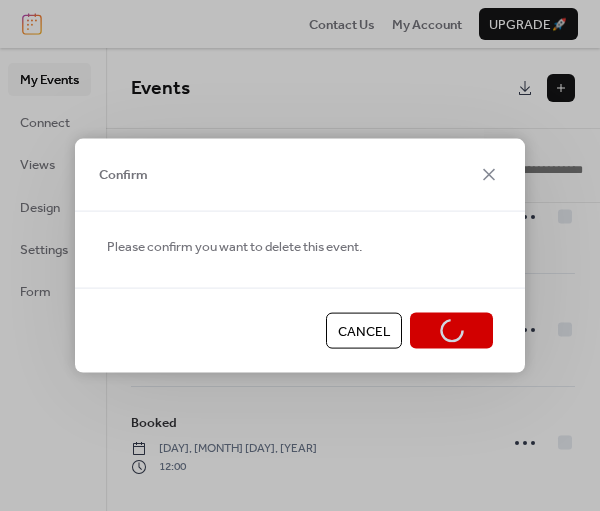 scroll, scrollTop: 958, scrollLeft: 0, axis: vertical 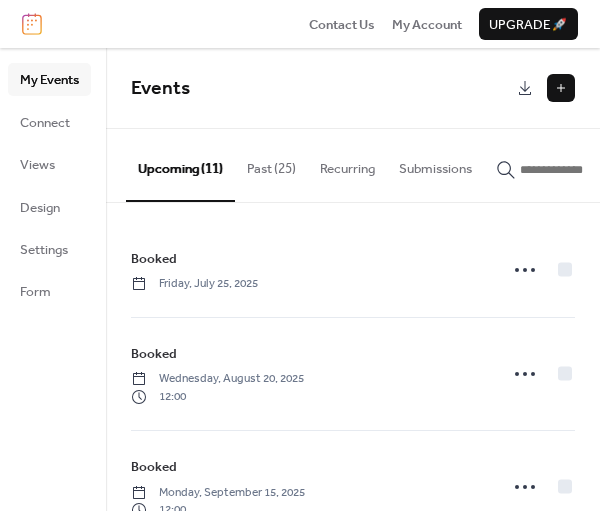 click at bounding box center [561, 88] 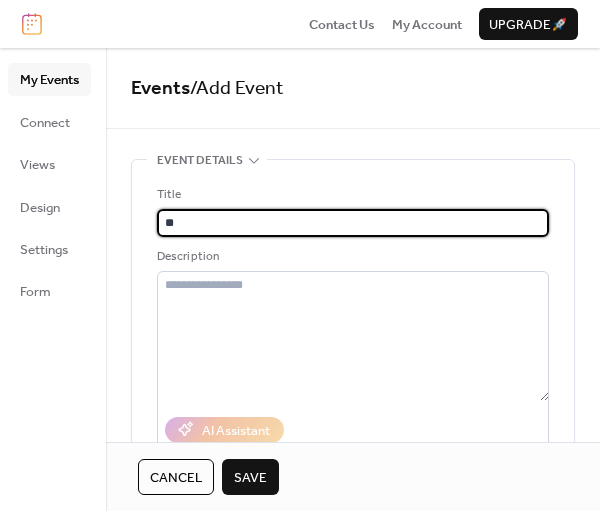 type on "******" 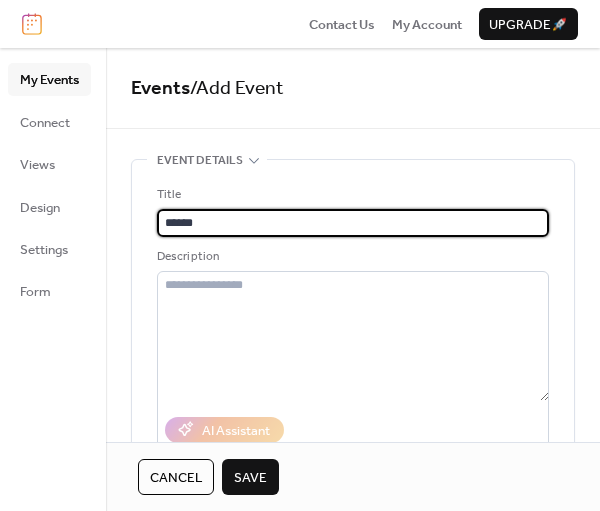 scroll, scrollTop: 344, scrollLeft: 0, axis: vertical 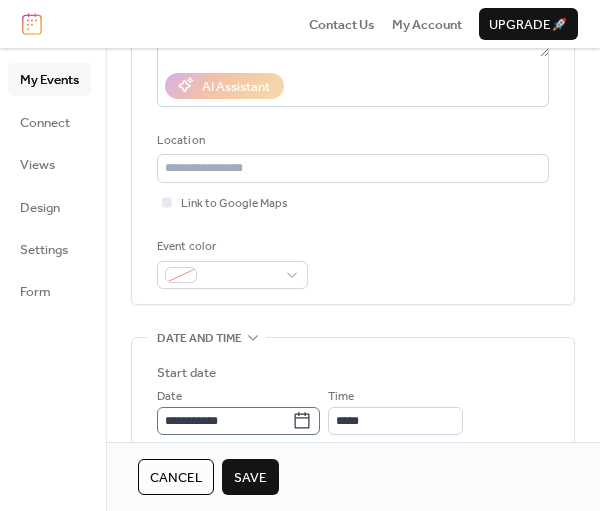 click 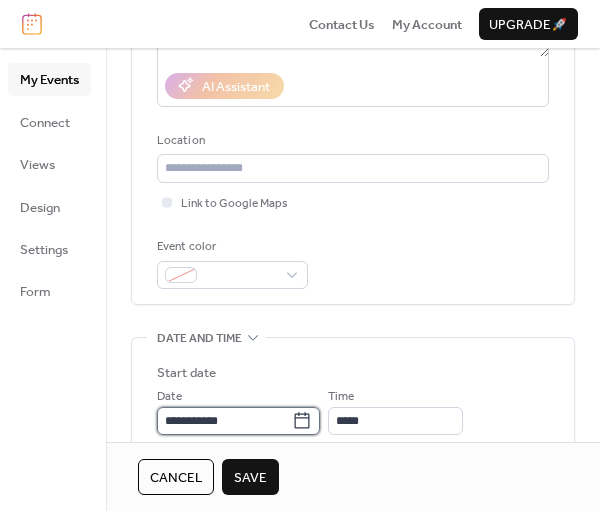 click on "**********" at bounding box center (224, 421) 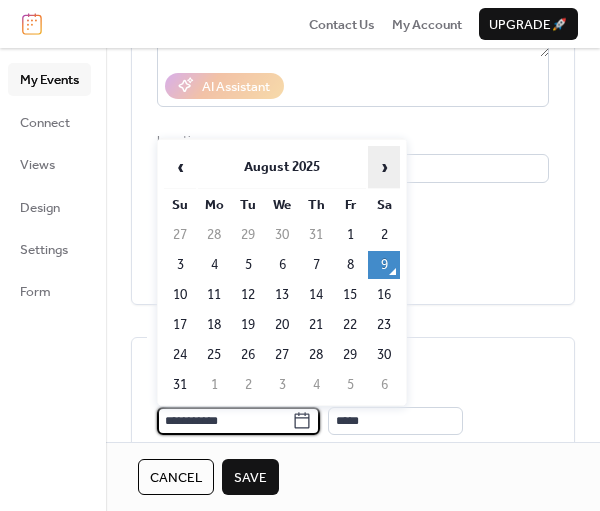 click on "›" at bounding box center (384, 167) 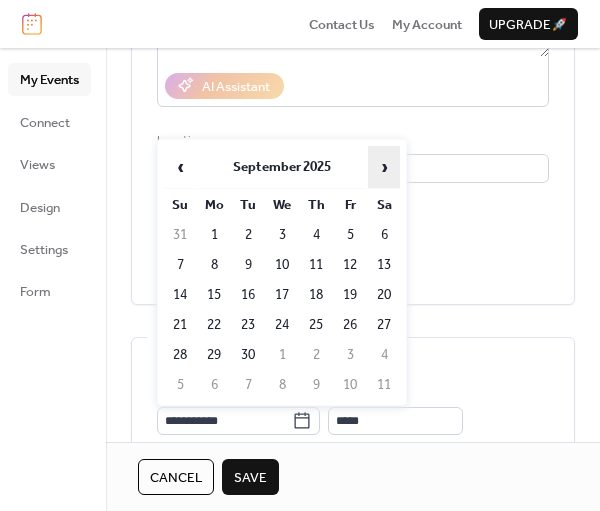 click on "›" at bounding box center [384, 167] 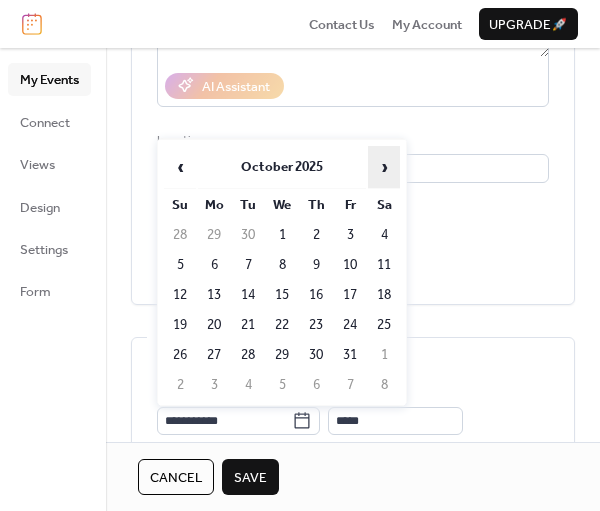 click on "›" at bounding box center [384, 167] 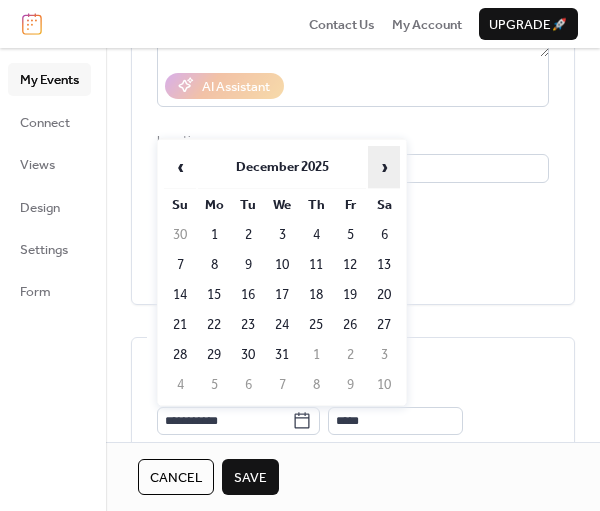 click on "›" at bounding box center [384, 167] 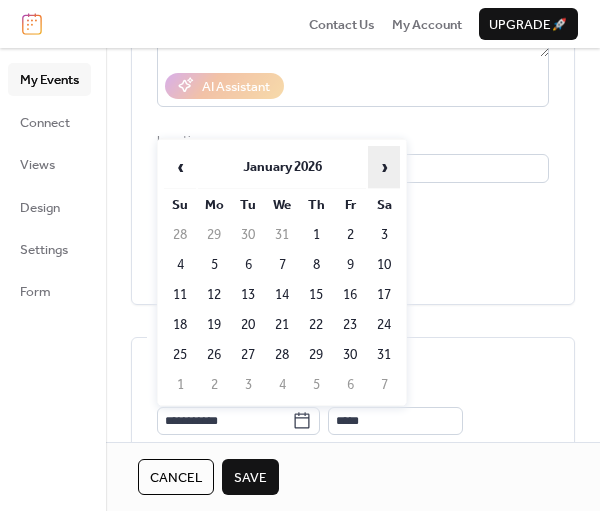 click on "›" at bounding box center [384, 167] 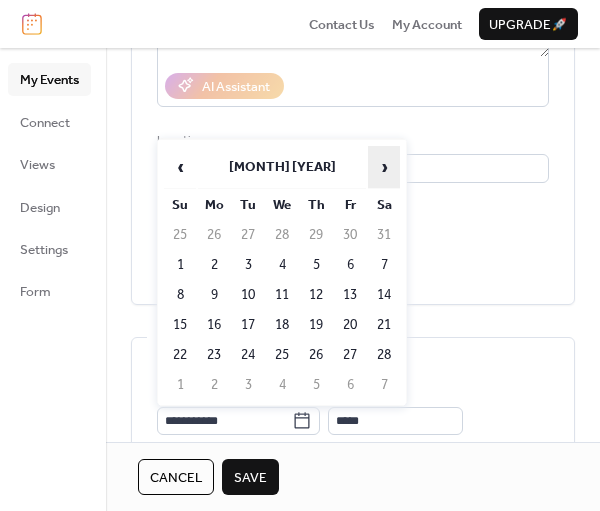 click on "›" at bounding box center (384, 167) 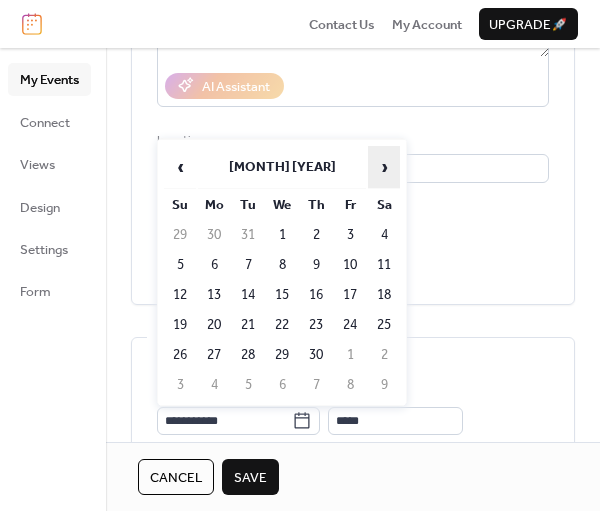 click on "›" at bounding box center [384, 167] 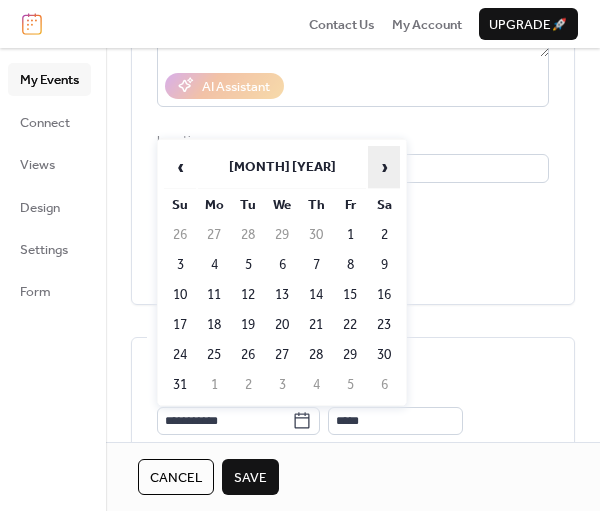 click on "›" at bounding box center (384, 167) 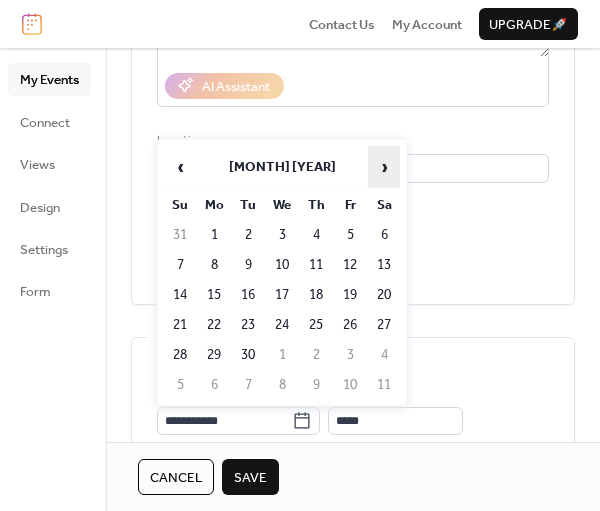 click on "›" at bounding box center (384, 167) 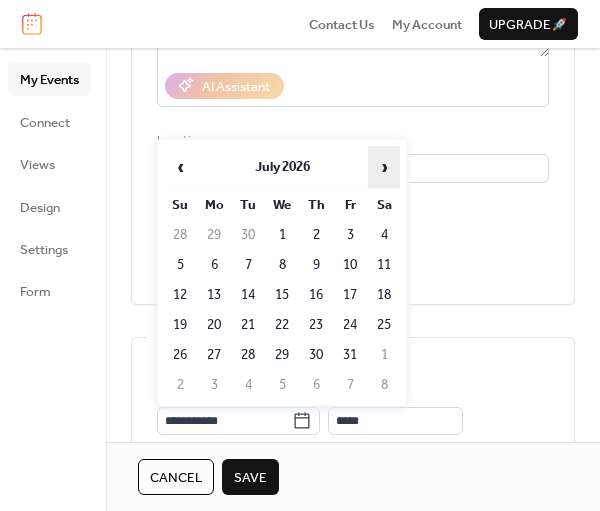 click on "›" at bounding box center (384, 167) 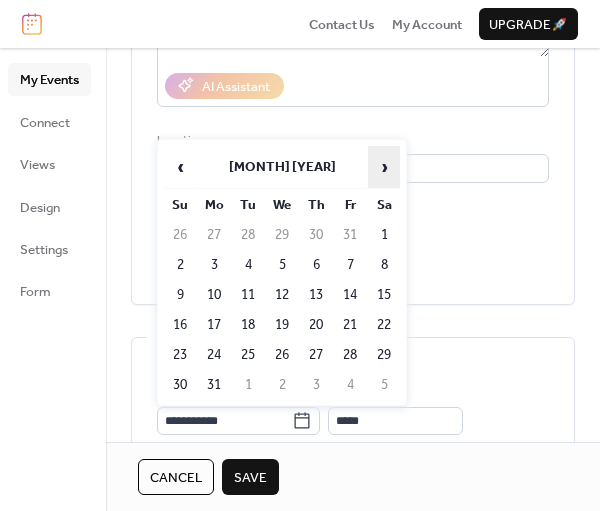 click on "›" at bounding box center [384, 167] 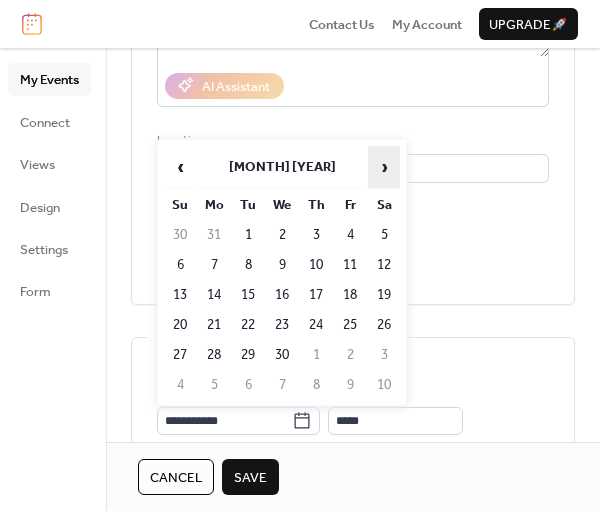 click on "›" at bounding box center (384, 167) 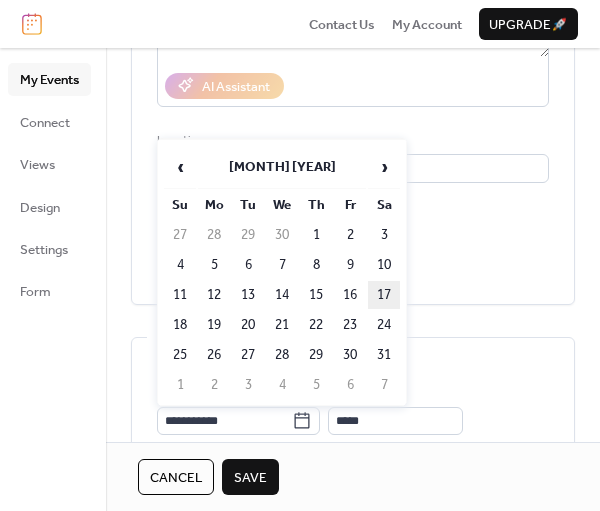 click on "17" at bounding box center [384, 295] 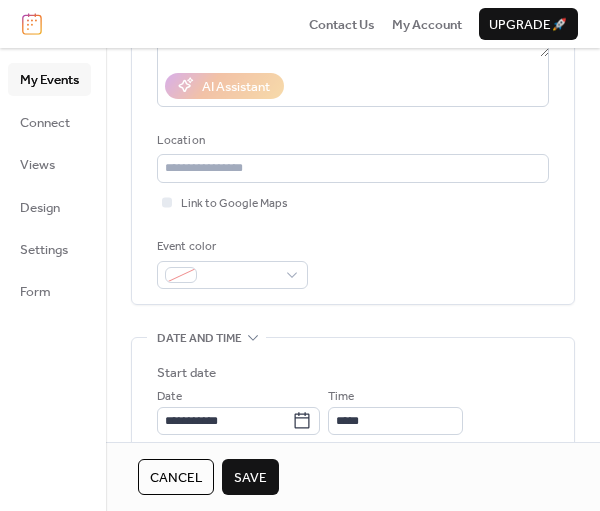 scroll, scrollTop: 688, scrollLeft: 0, axis: vertical 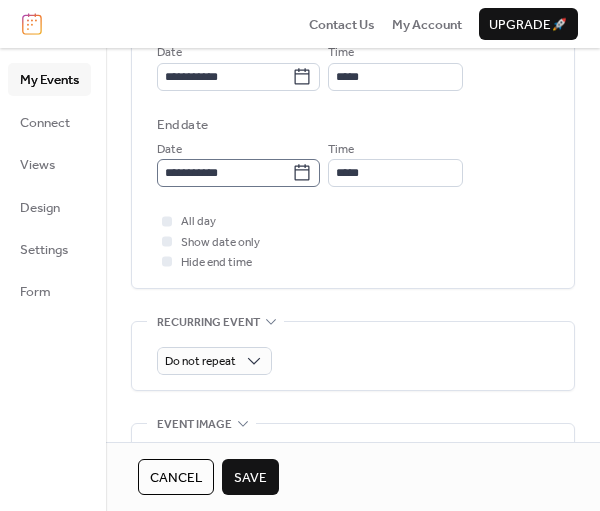click 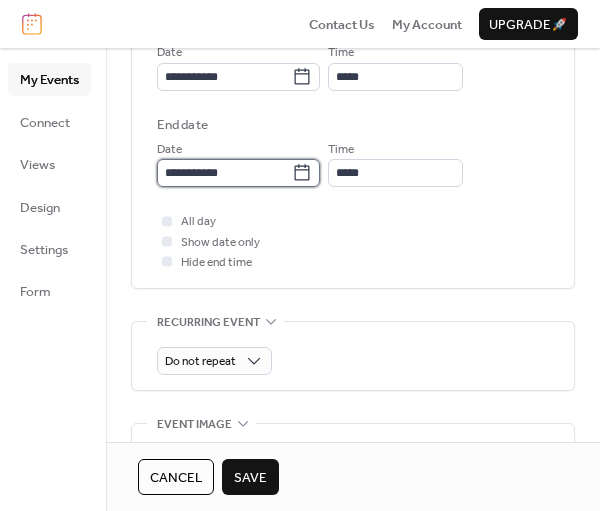 click on "**********" at bounding box center [224, 173] 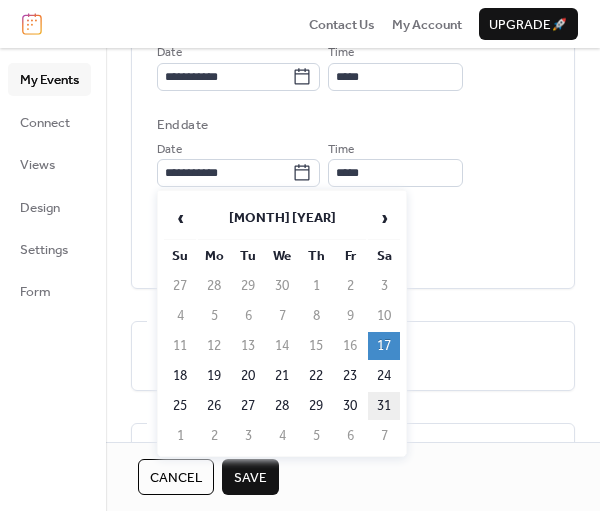 click on "31" at bounding box center (384, 406) 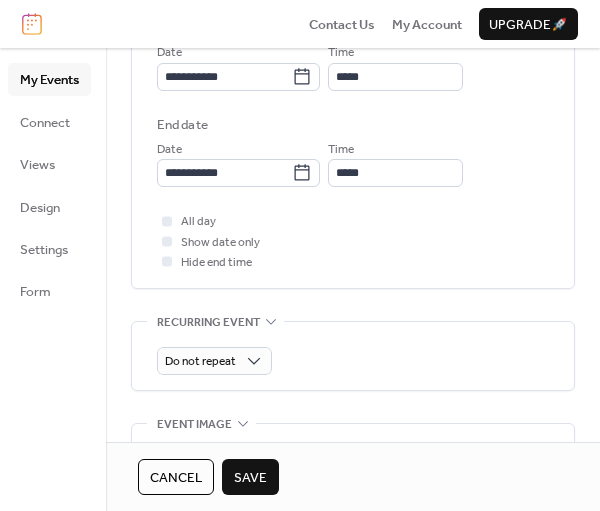 click on "Save" at bounding box center [250, 478] 